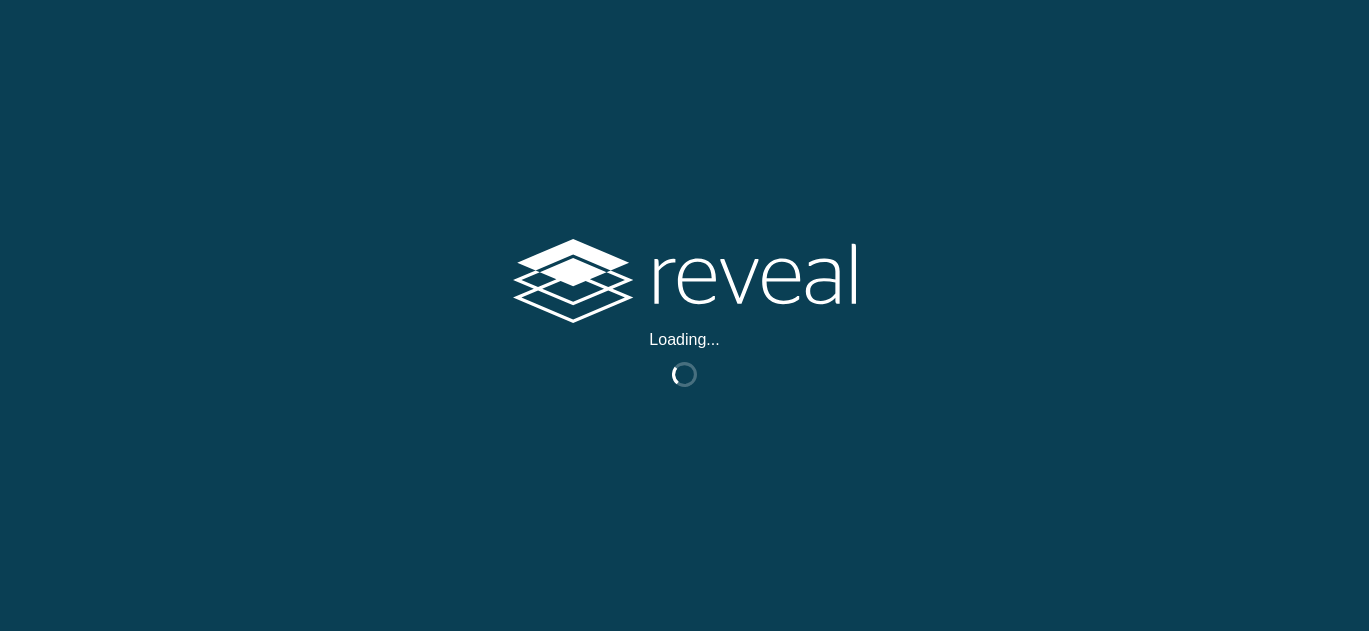 scroll, scrollTop: 0, scrollLeft: 0, axis: both 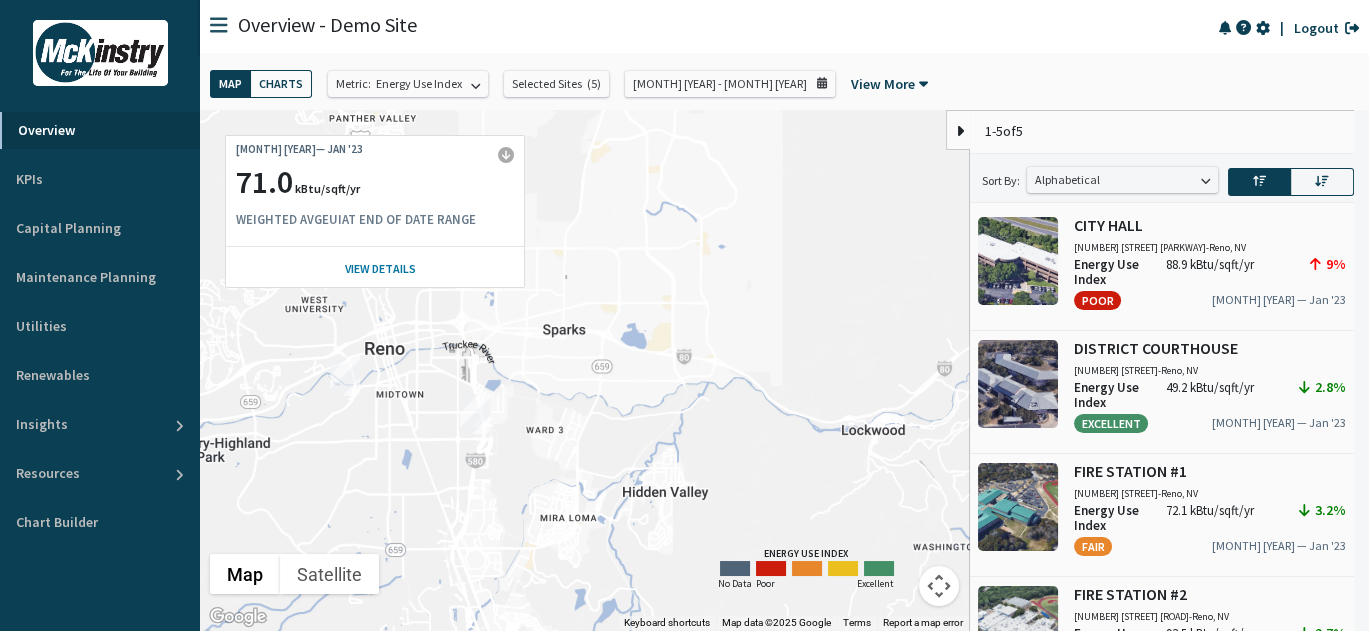 click on "|" at bounding box center [1282, 28] 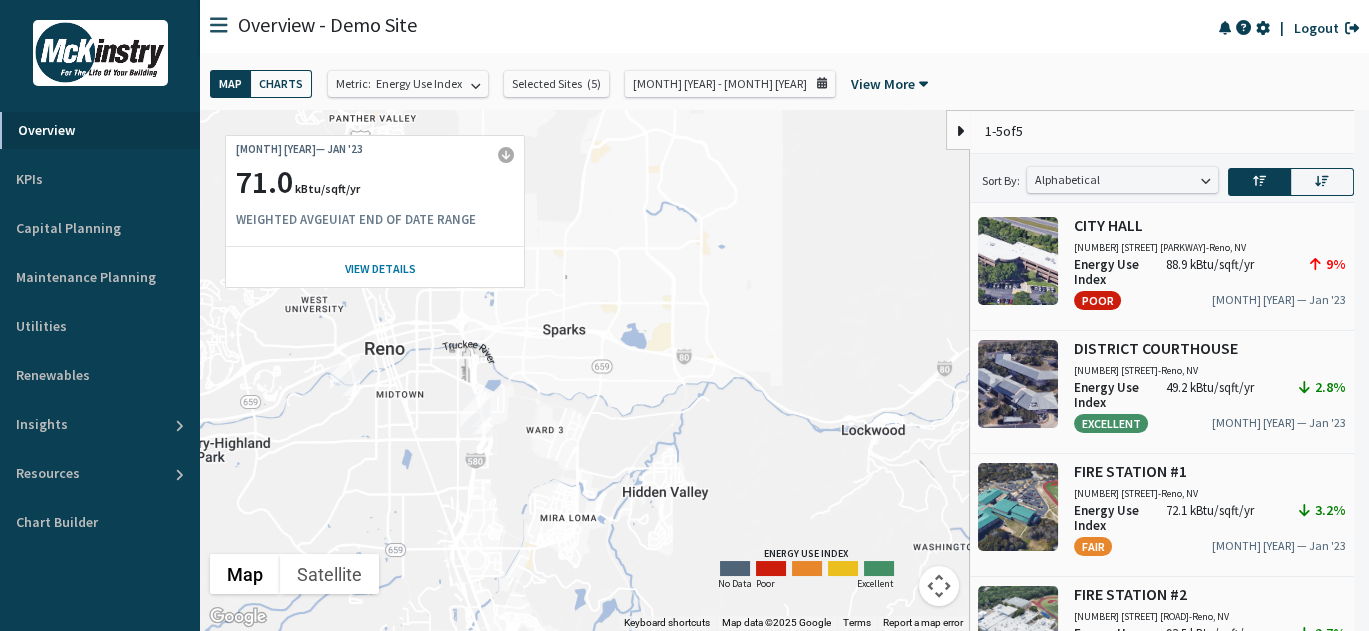 click on "| Logout" at bounding box center [1289, 28] 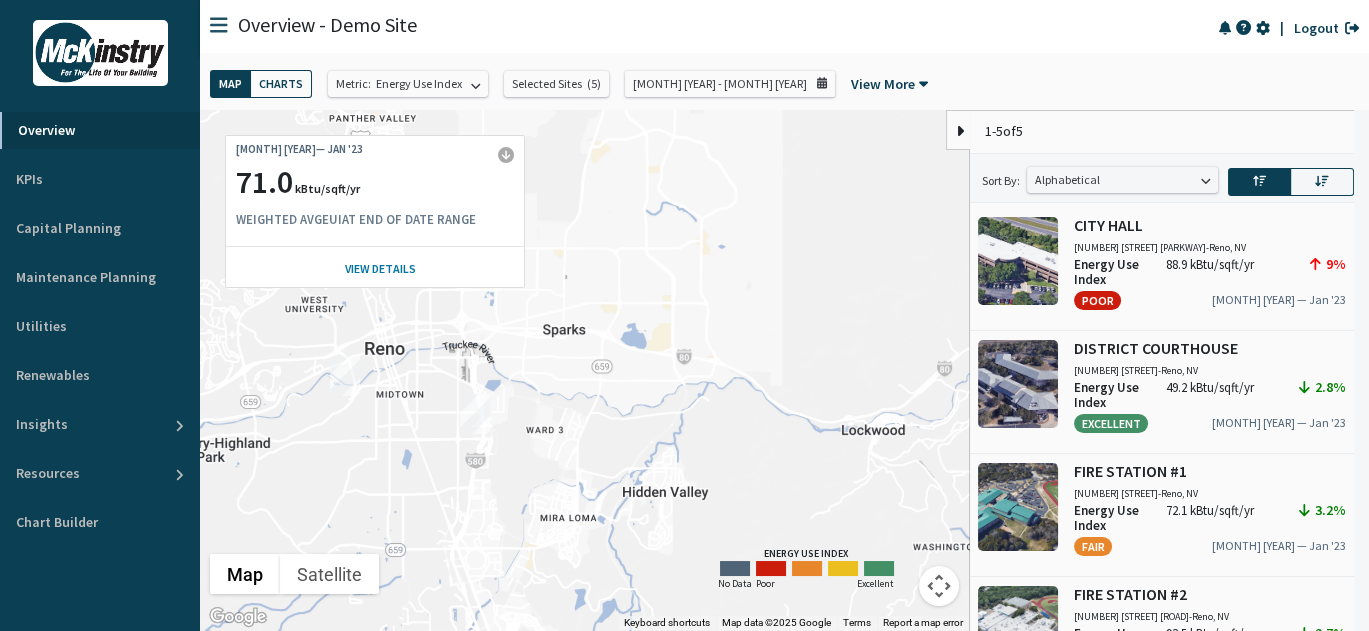click at bounding box center (1263, 28) 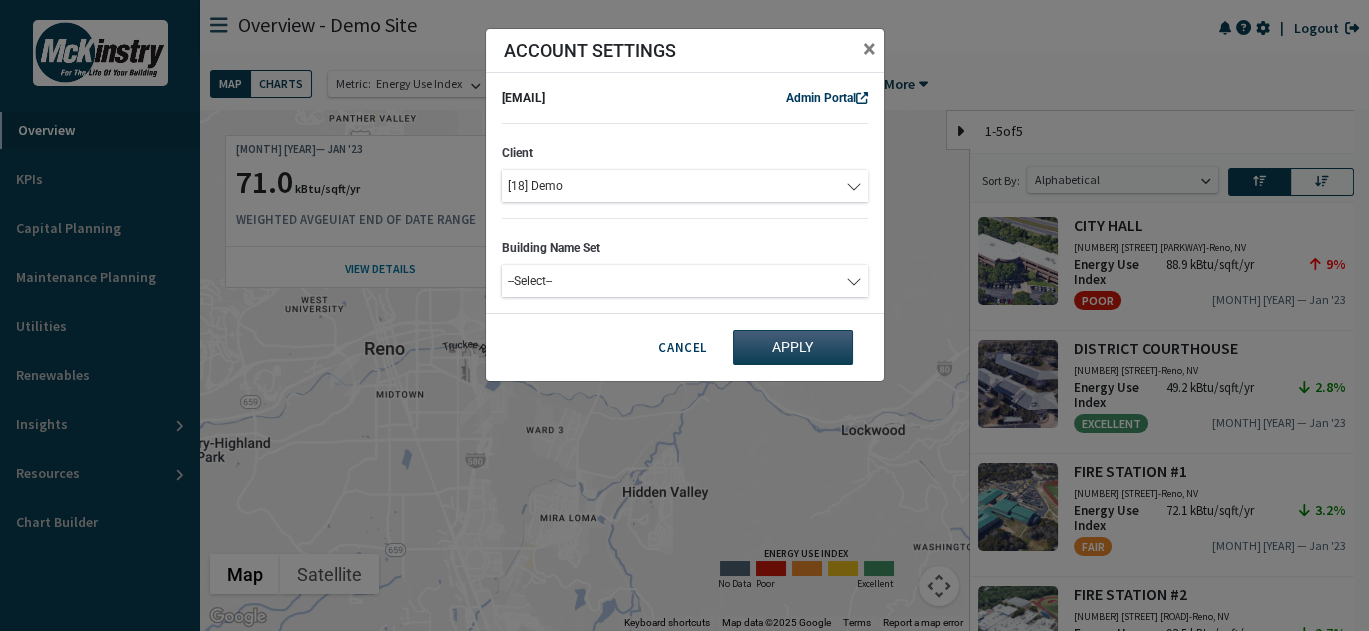 click on "[18] Demo" at bounding box center (675, 186) 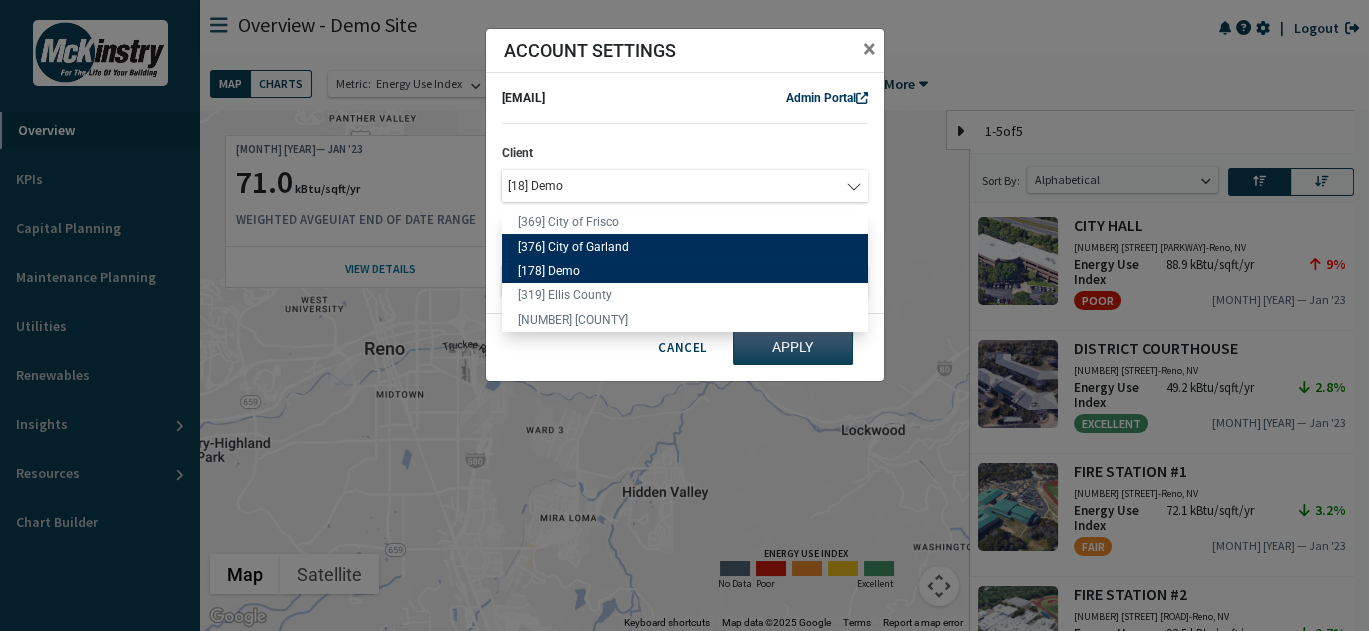 click on "[376] City of Garland" at bounding box center [685, 246] 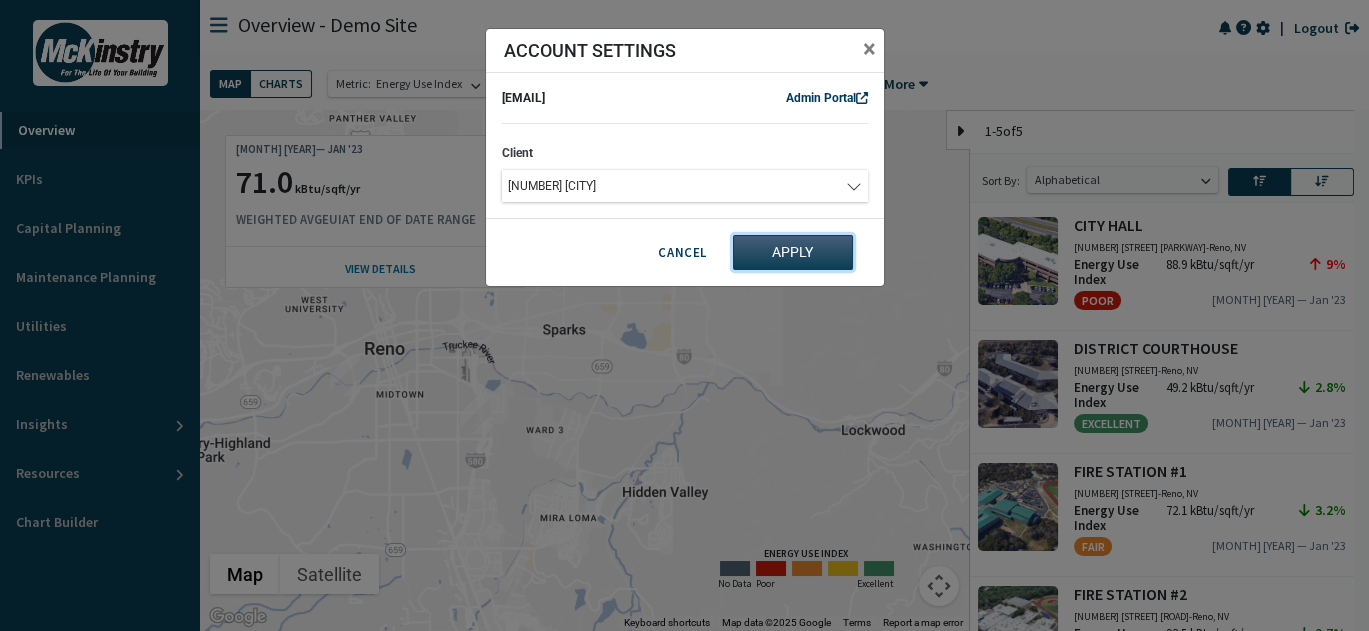 click on "Apply" at bounding box center (793, 252) 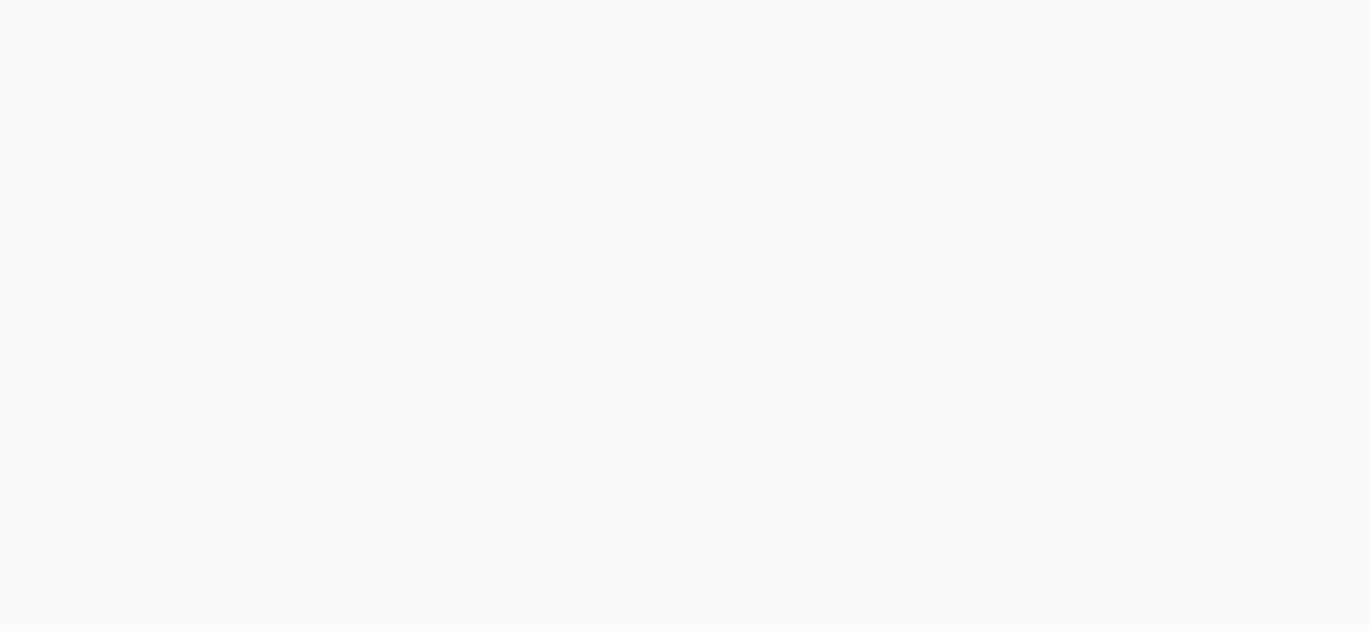 scroll, scrollTop: 0, scrollLeft: 0, axis: both 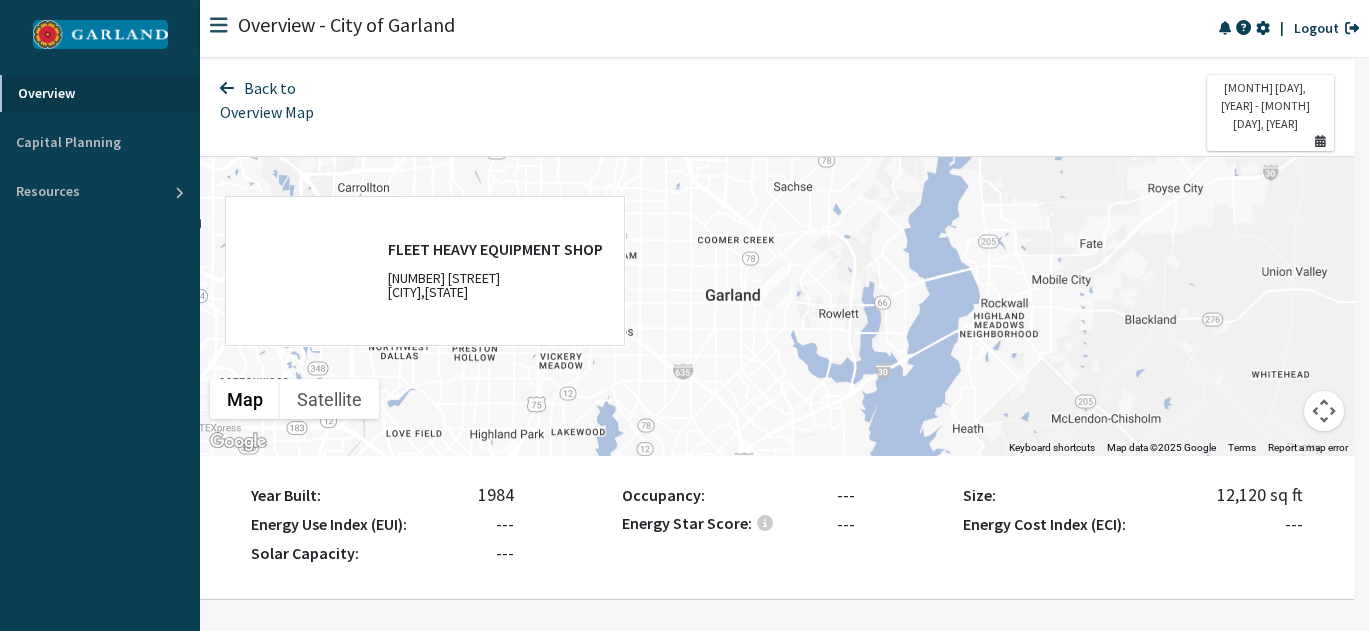 click on "Back to Overview Map" at bounding box center [283, 94] 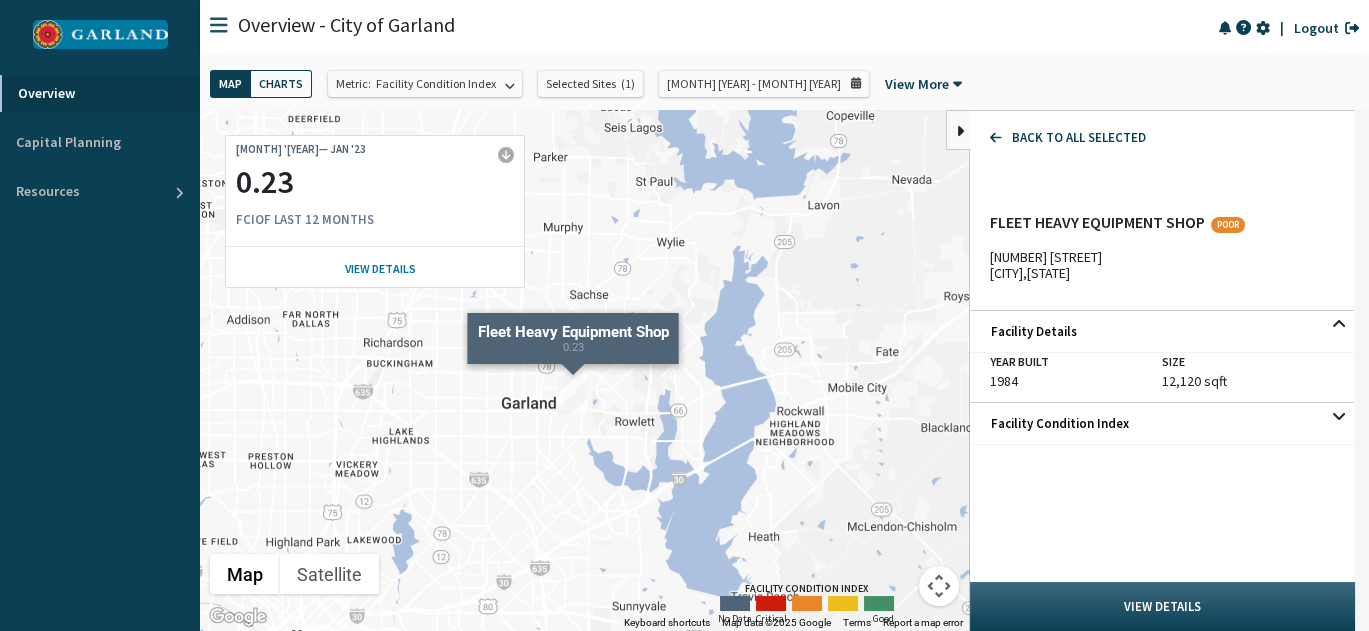 click on "Map Charts Metric:   Facility Condition Index Facility Condition Index Asset Score Selected Sites   ( 1 ) [MONTH] [YEAR] - [MONTH] [YEAR] View More" at bounding box center [794, 86] 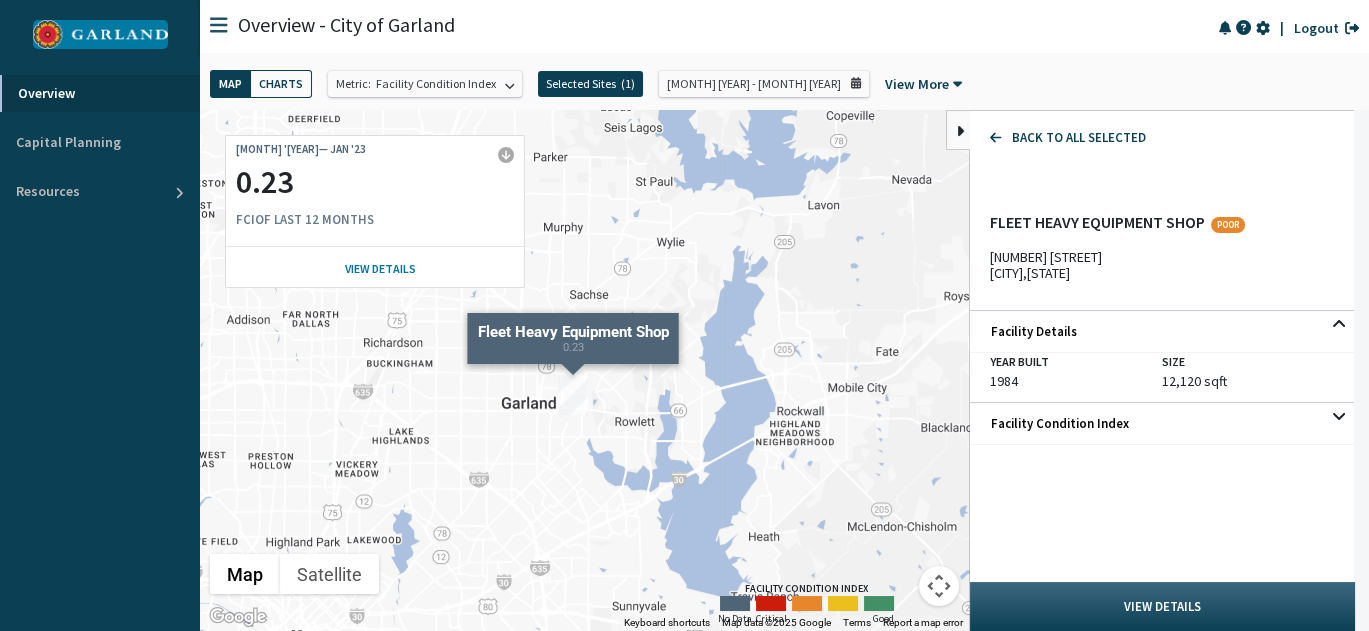 click on "Selected Sites" at bounding box center [581, 84] 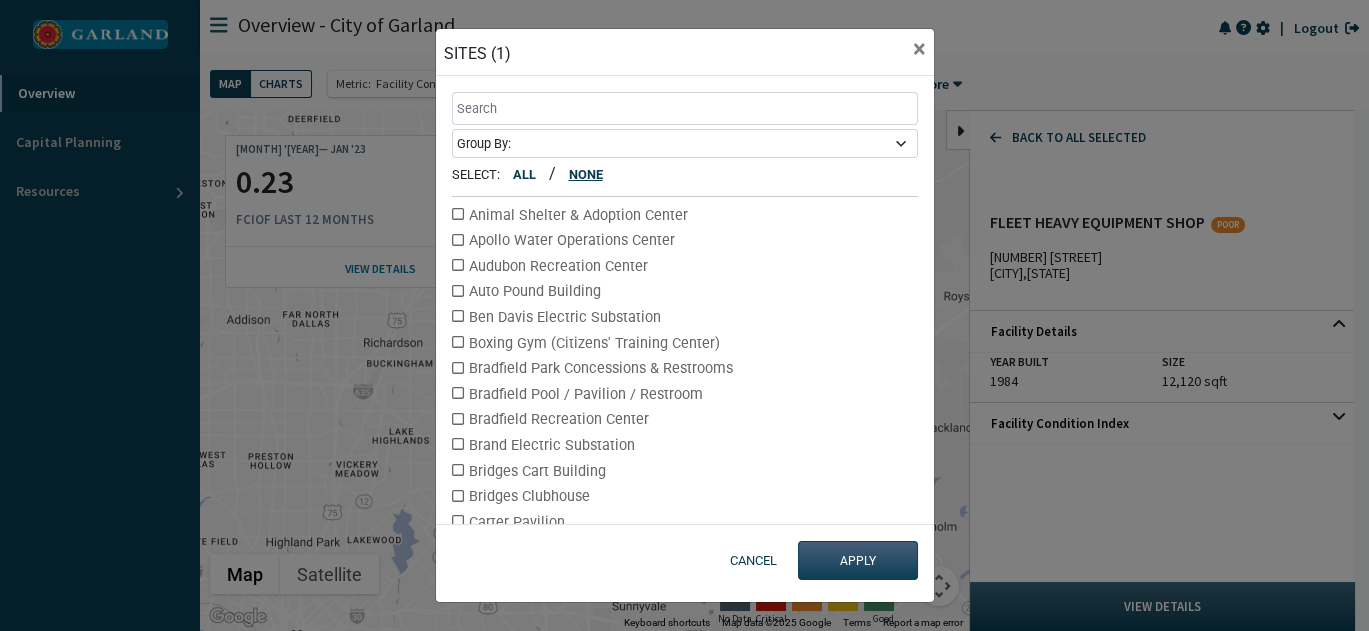 click on "NONE" at bounding box center [586, 174] 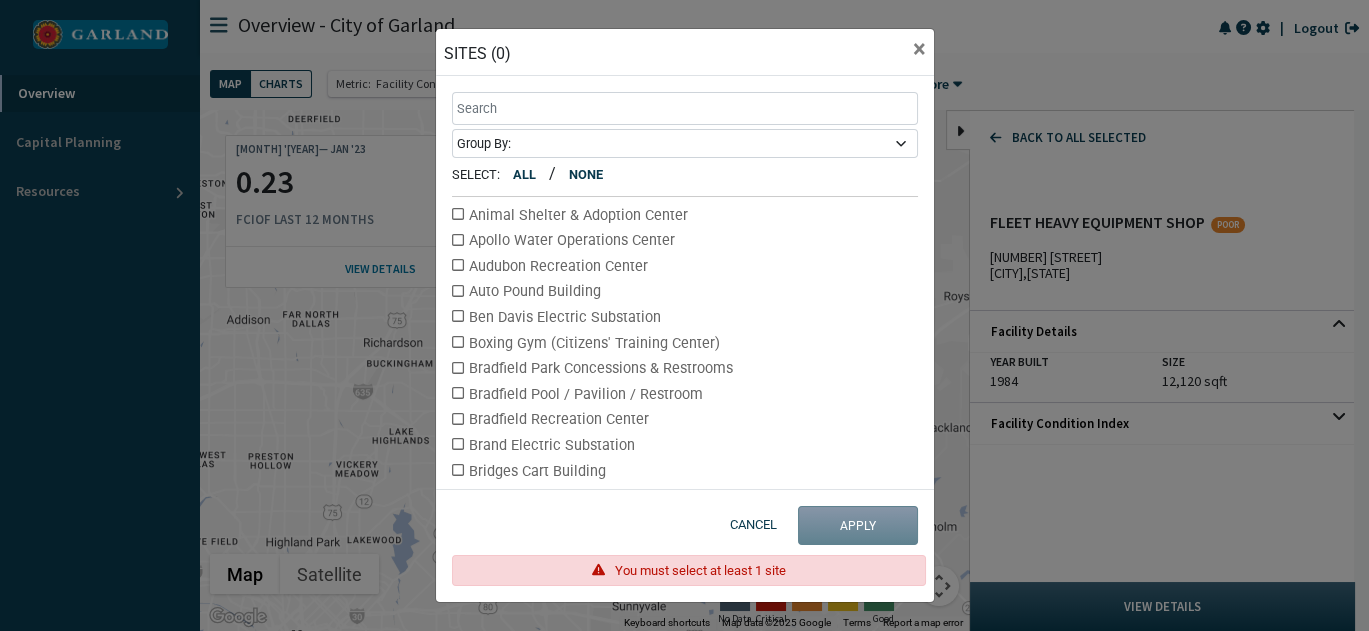 click at bounding box center (458, 214) 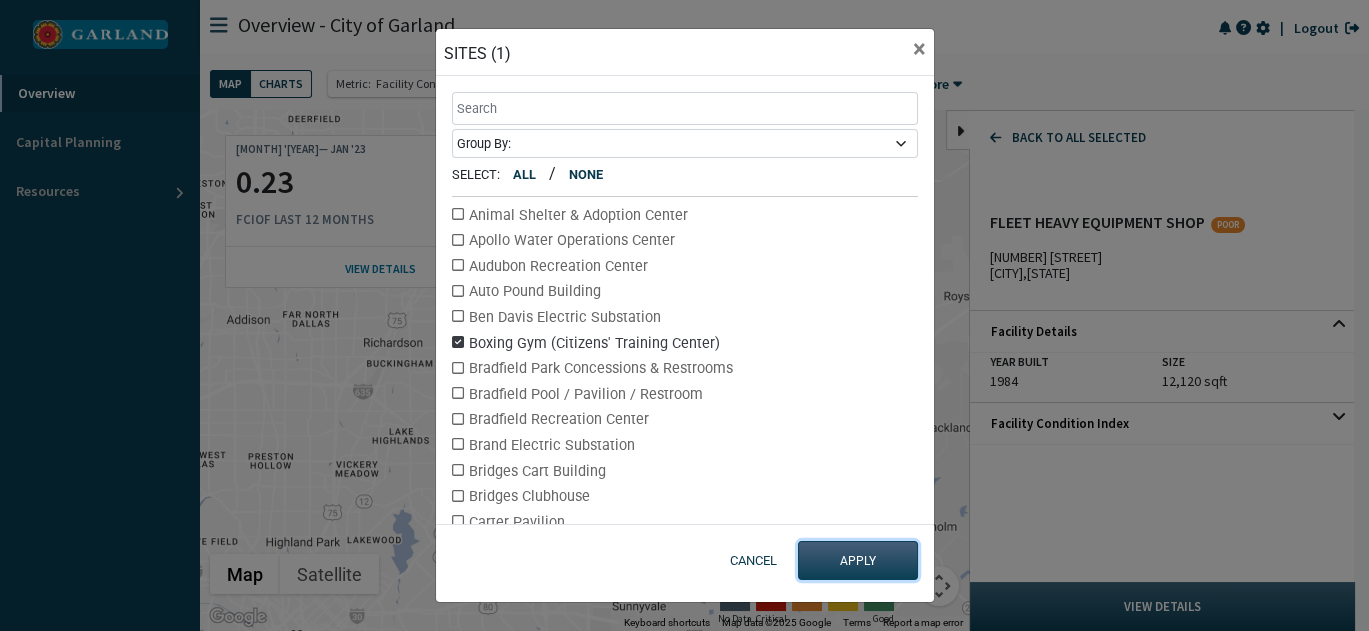 click on "APPLY" at bounding box center (858, 560) 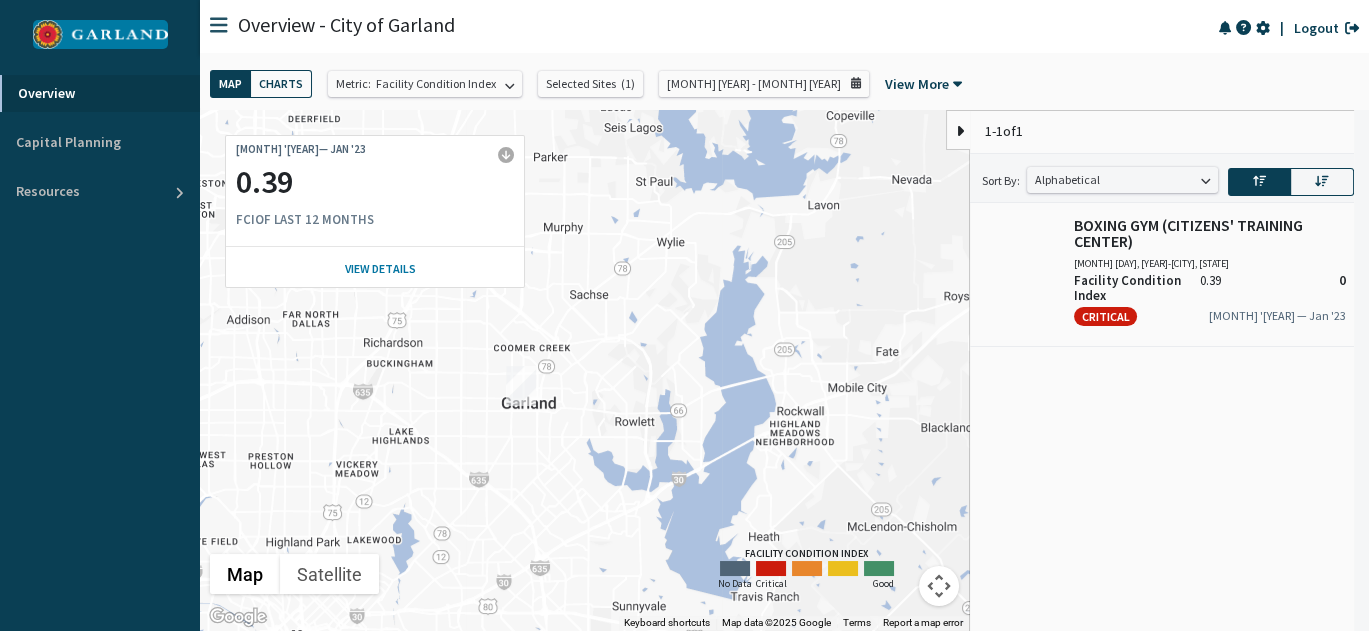 click on "Boxing Gym (Citizens' Training Center)" at bounding box center [1210, 233] 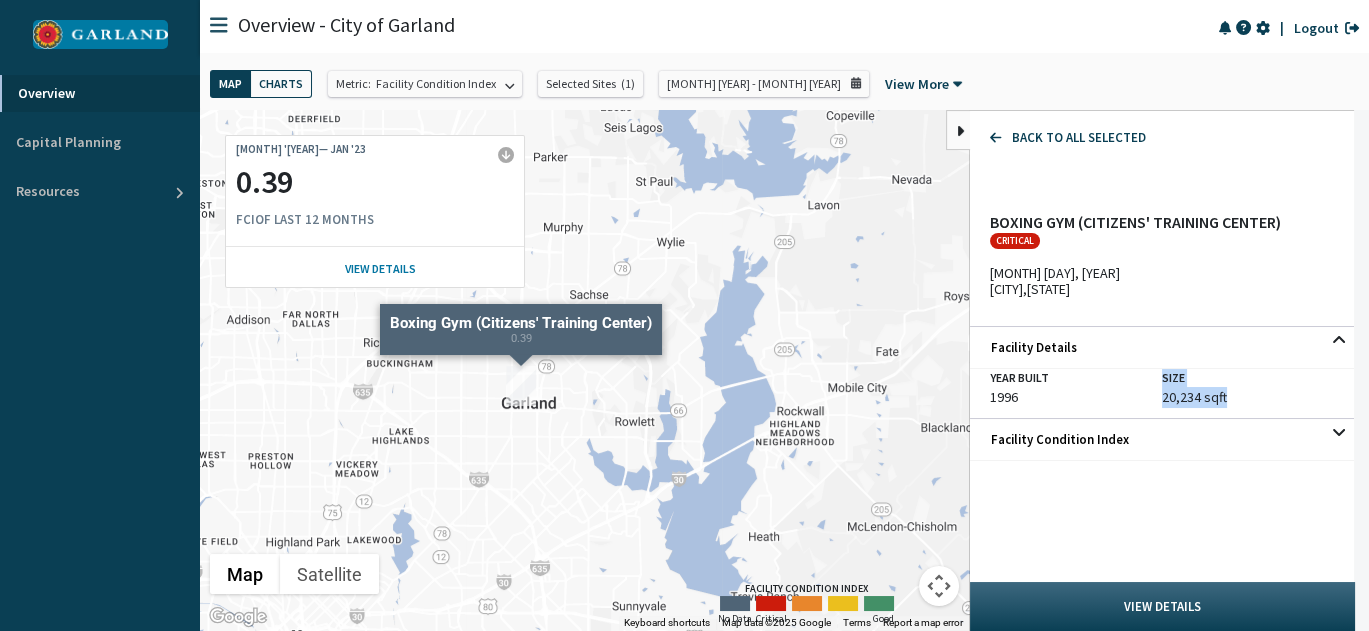 drag, startPoint x: 1142, startPoint y: 405, endPoint x: 1235, endPoint y: 388, distance: 94.54099 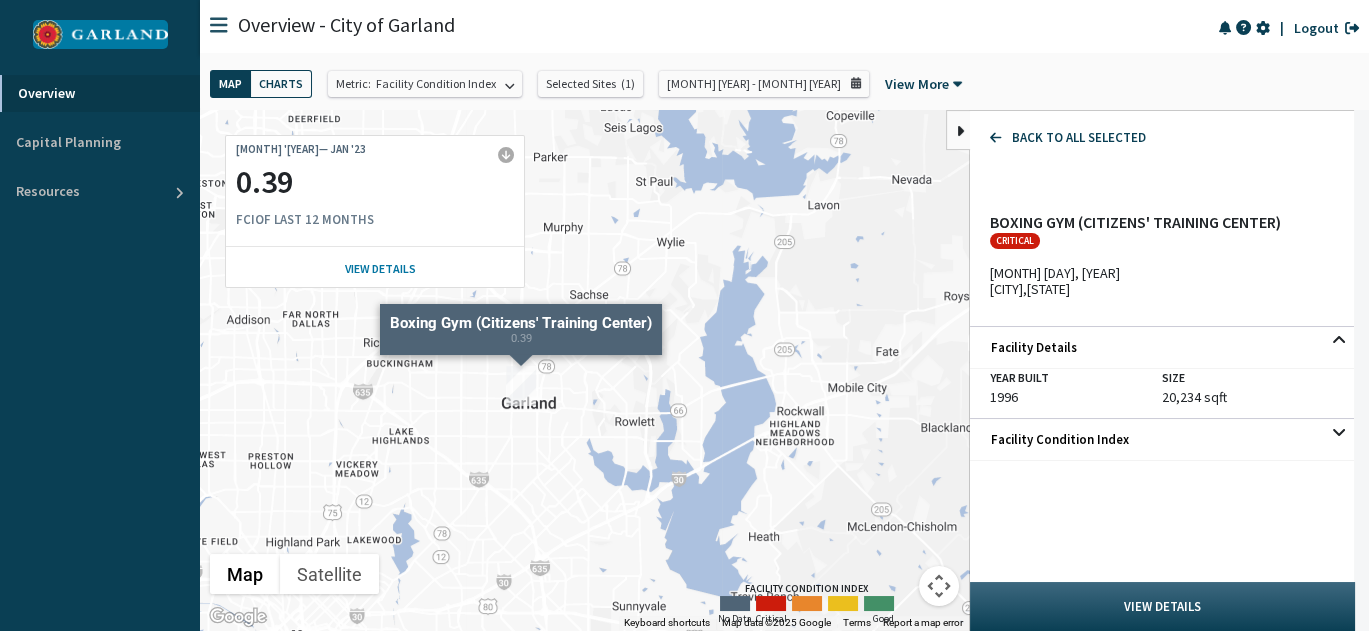 drag, startPoint x: 1231, startPoint y: 390, endPoint x: 1222, endPoint y: 474, distance: 84.48077 